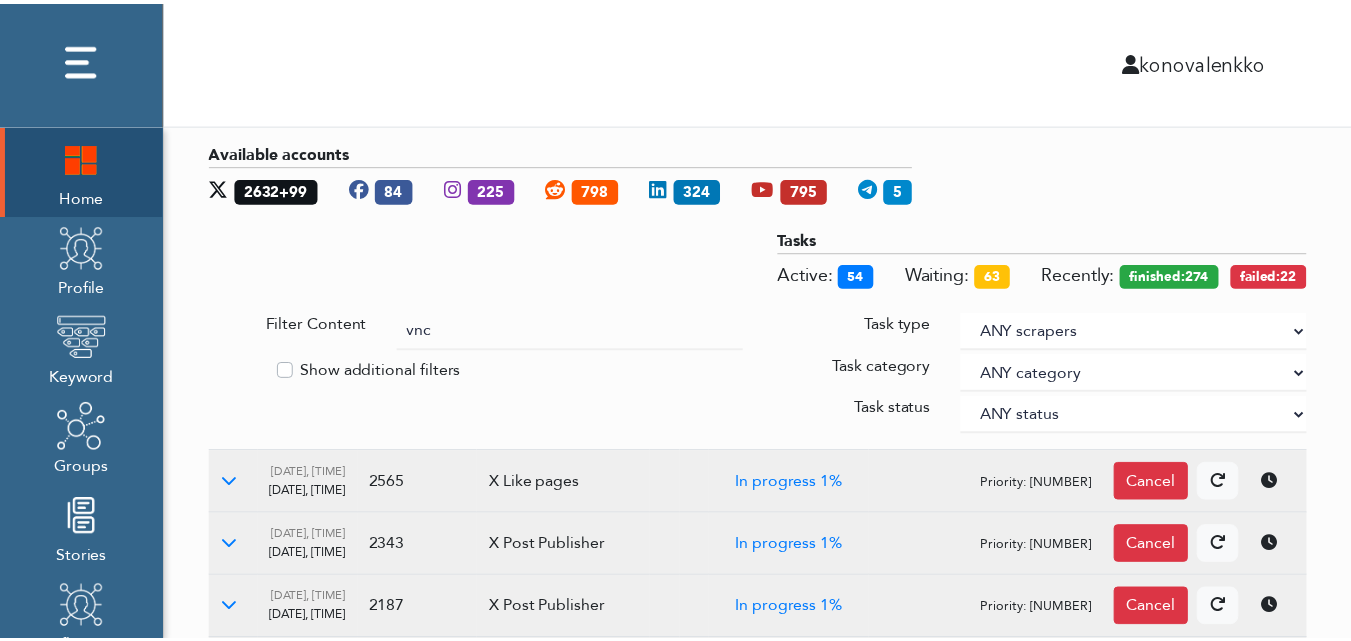 scroll, scrollTop: 0, scrollLeft: 0, axis: both 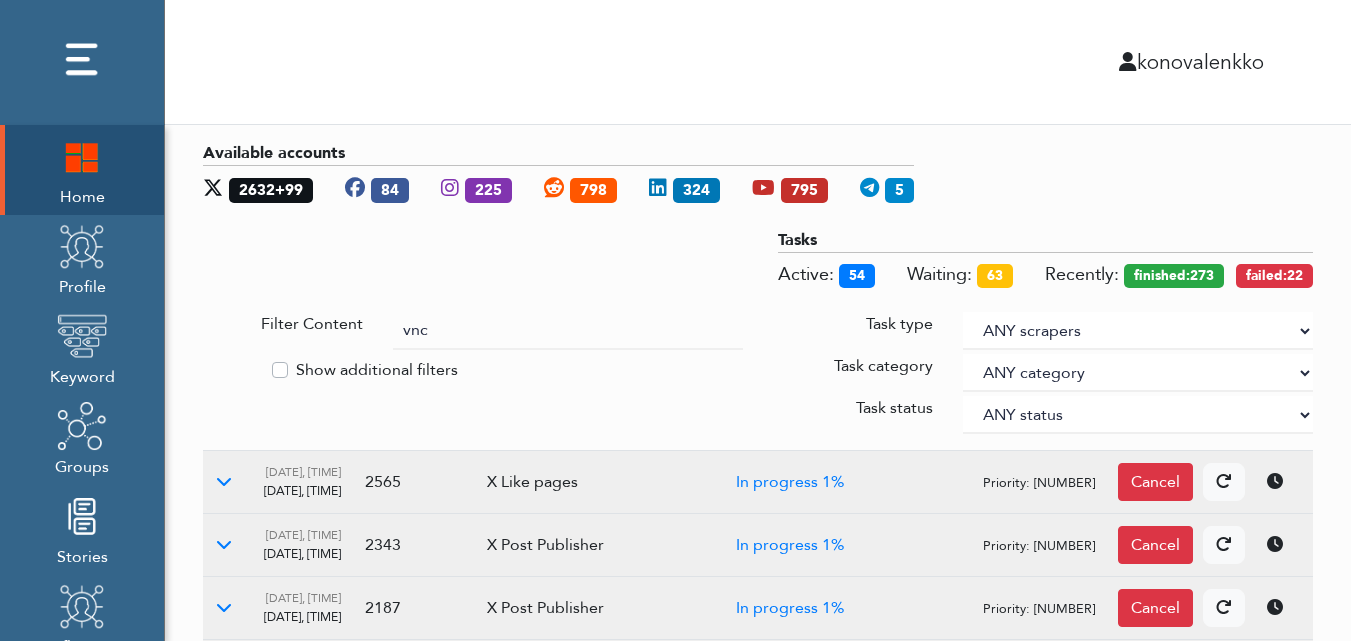 click on "vnc" at bounding box center (568, 331) 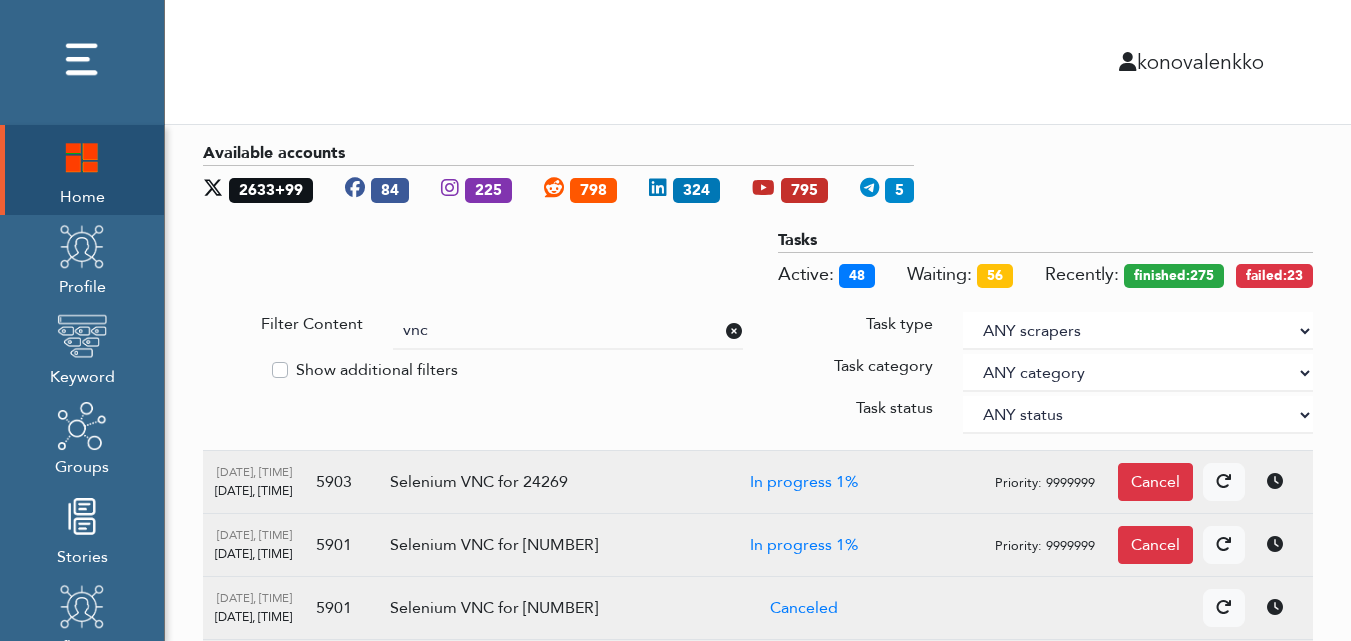 click on "Selenium VNC for [NUMBER]" at bounding box center [521, 482] 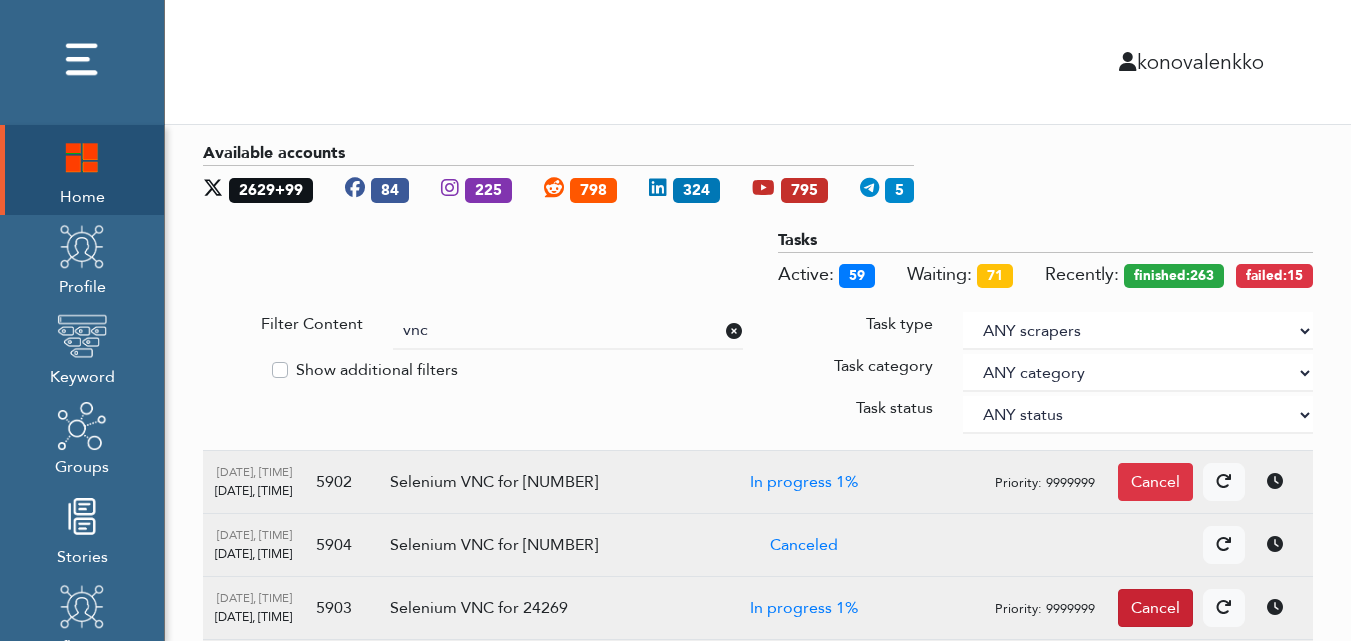 click on "Cancel" at bounding box center (1155, 482) 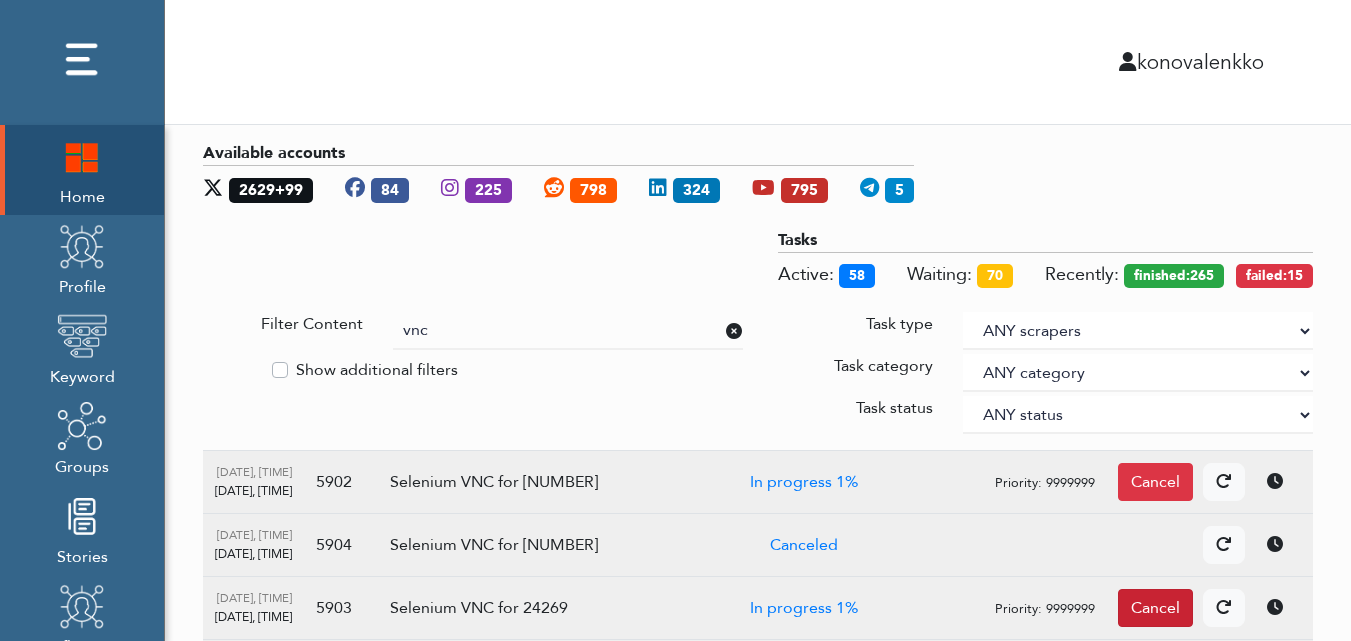 click on "Cancel" at bounding box center [1155, 482] 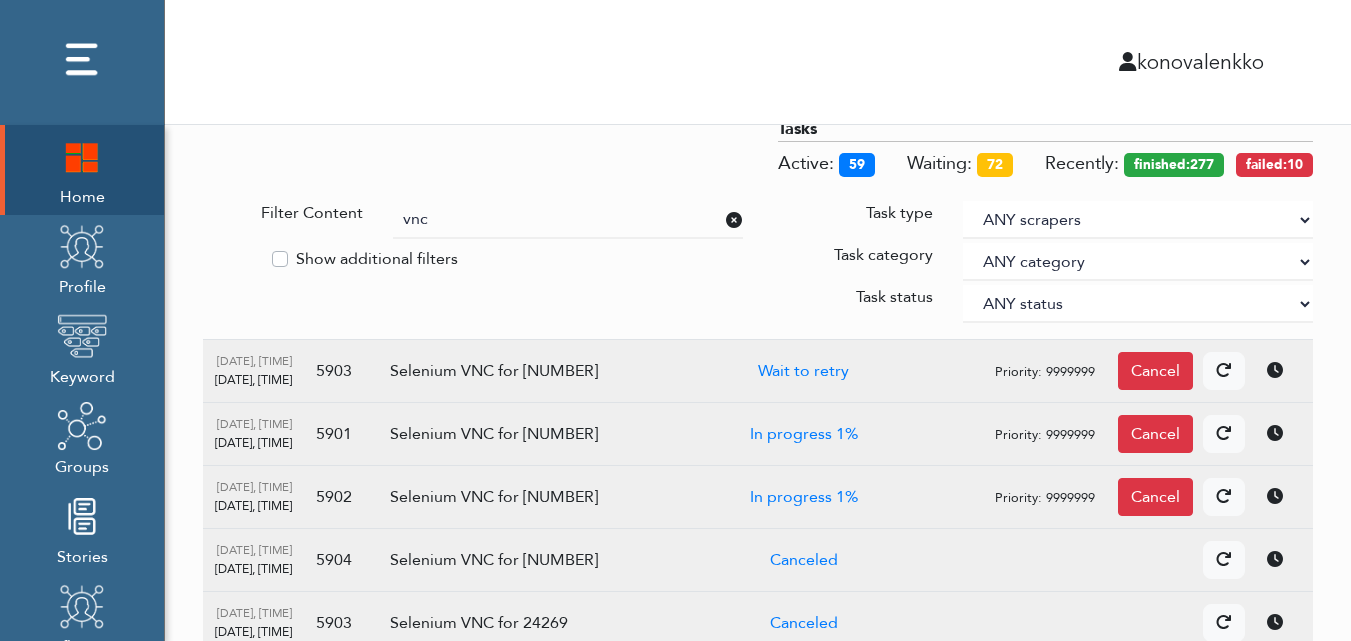 scroll, scrollTop: 146, scrollLeft: 0, axis: vertical 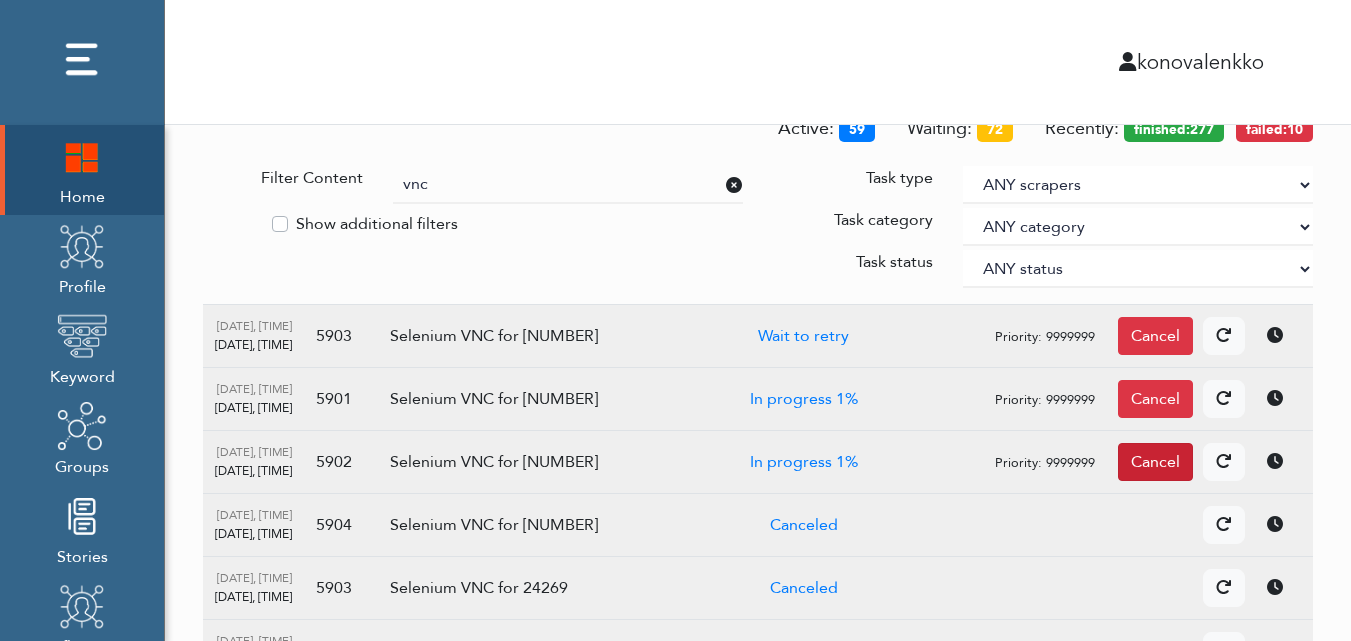 click on "Cancel" at bounding box center [1155, 336] 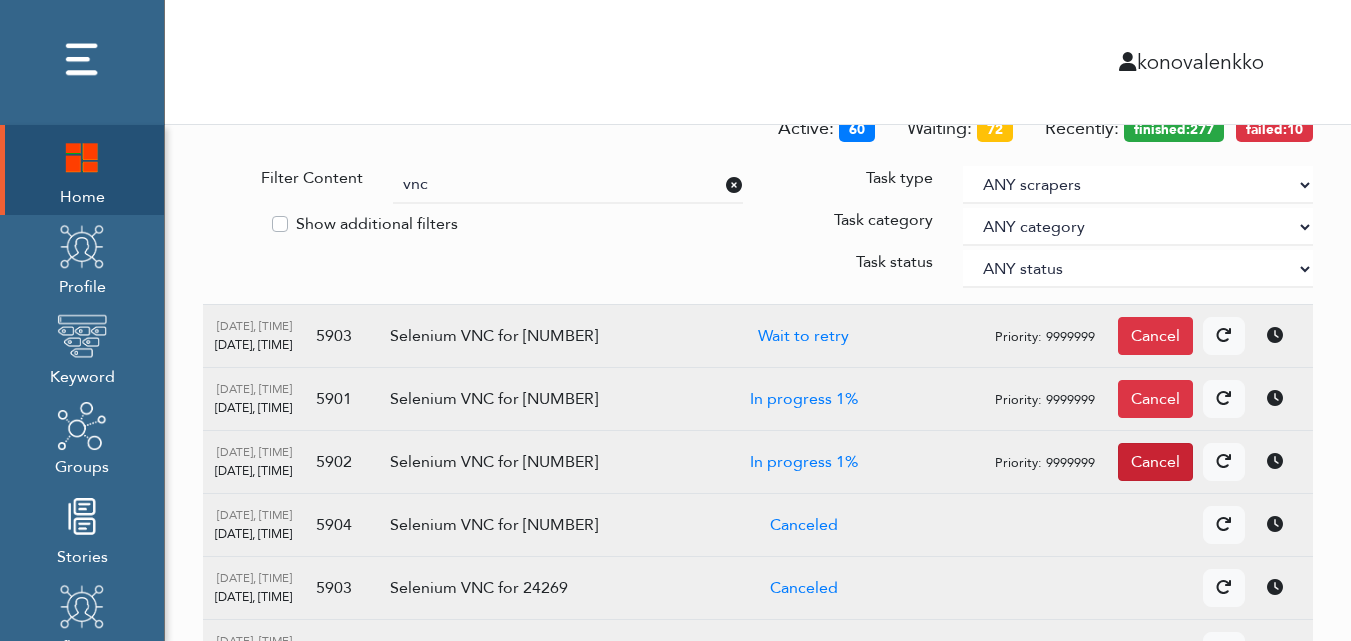 click on "Cancel" at bounding box center [1155, 336] 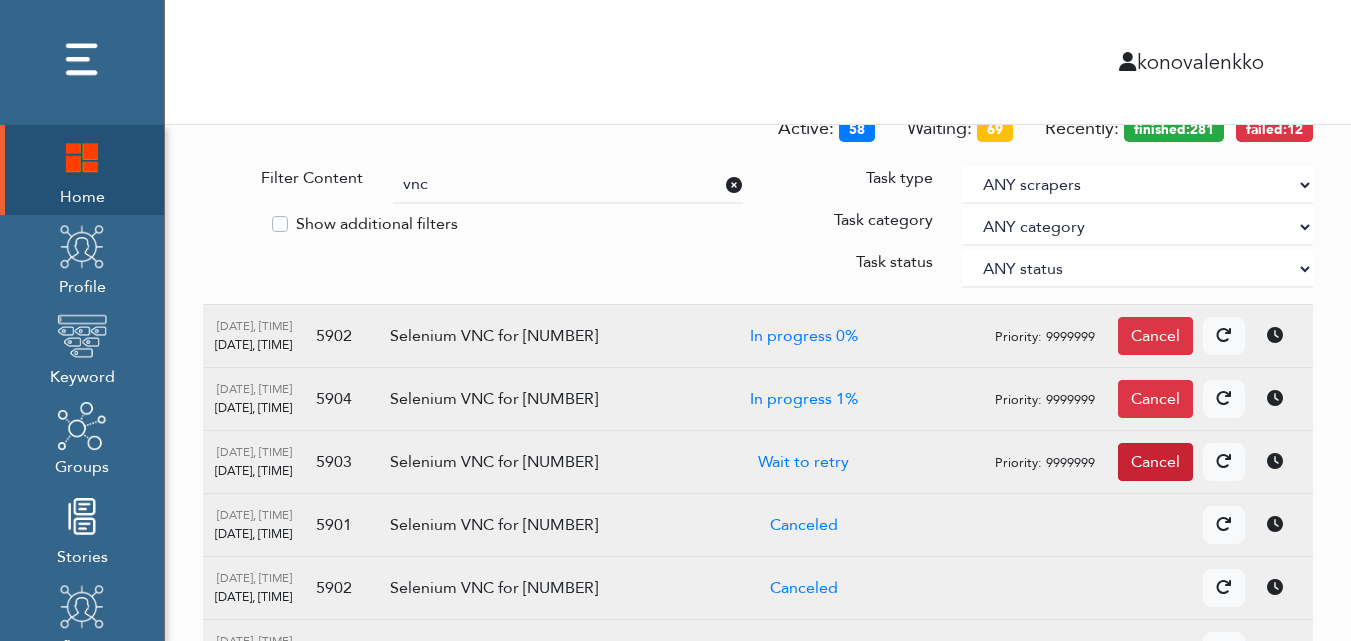 click on "Cancel" at bounding box center (1155, 336) 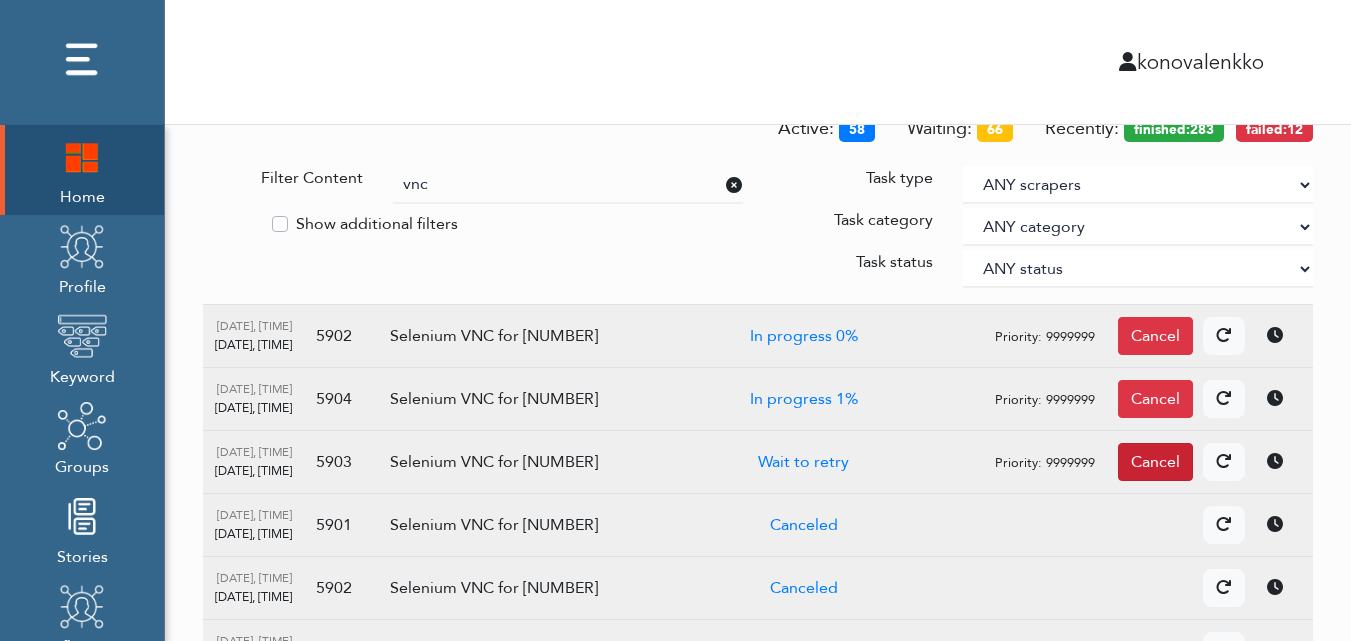 click on "Cancel" at bounding box center [1155, 336] 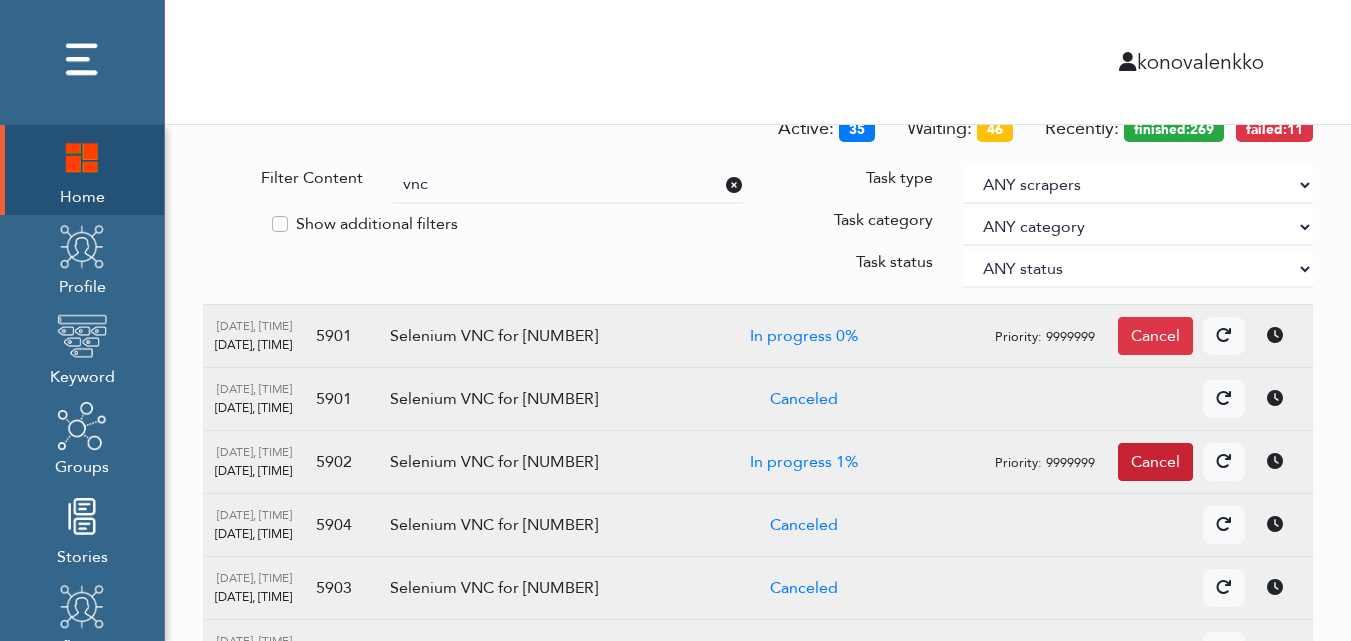 click on "Cancel" at bounding box center (1155, 336) 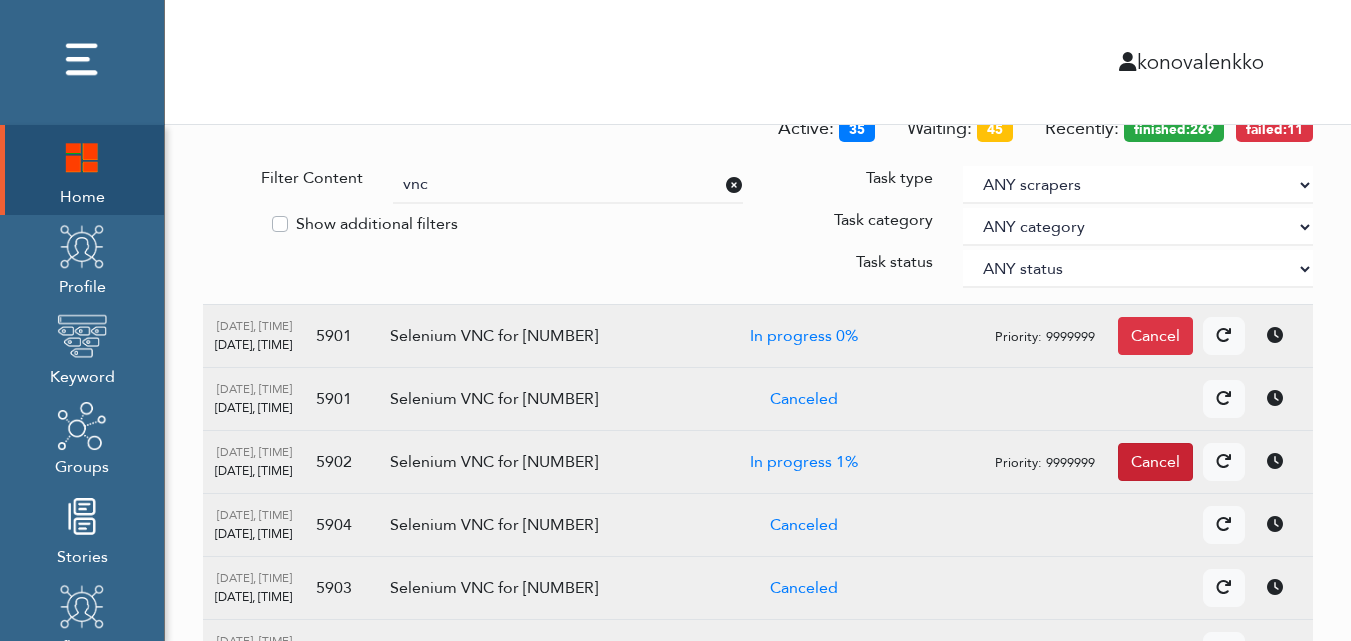 click on "Cancel" at bounding box center (1155, 336) 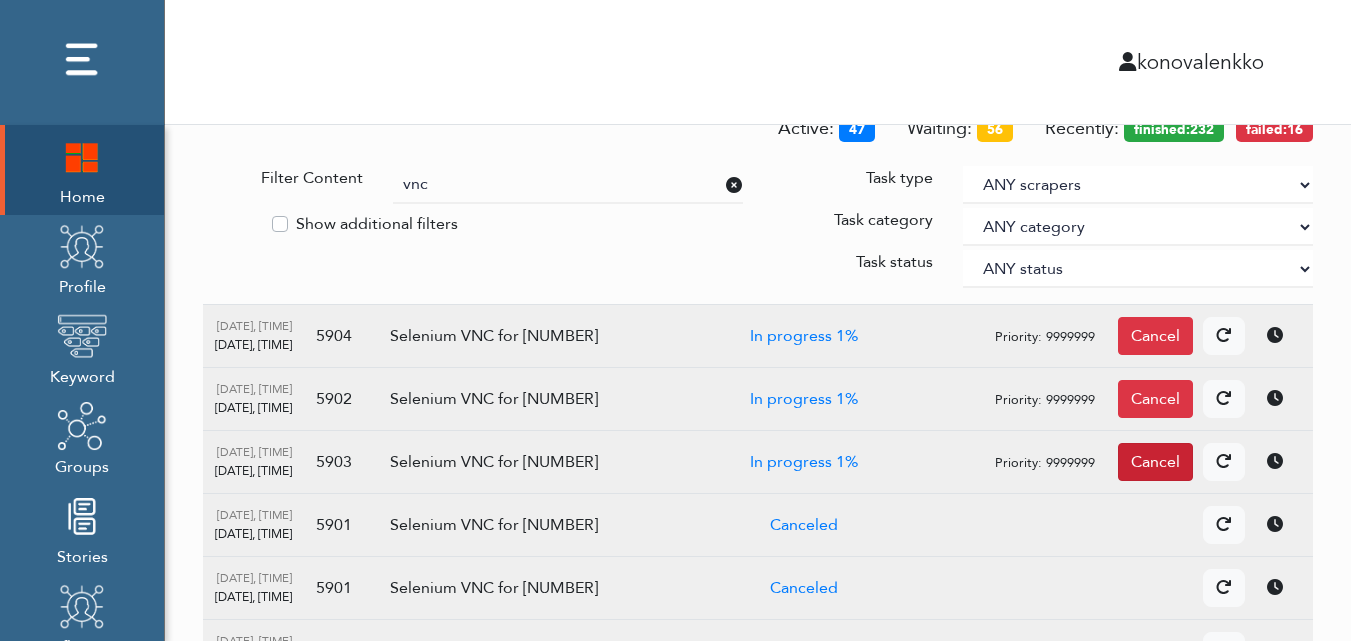click on "Cancel" at bounding box center [1155, 336] 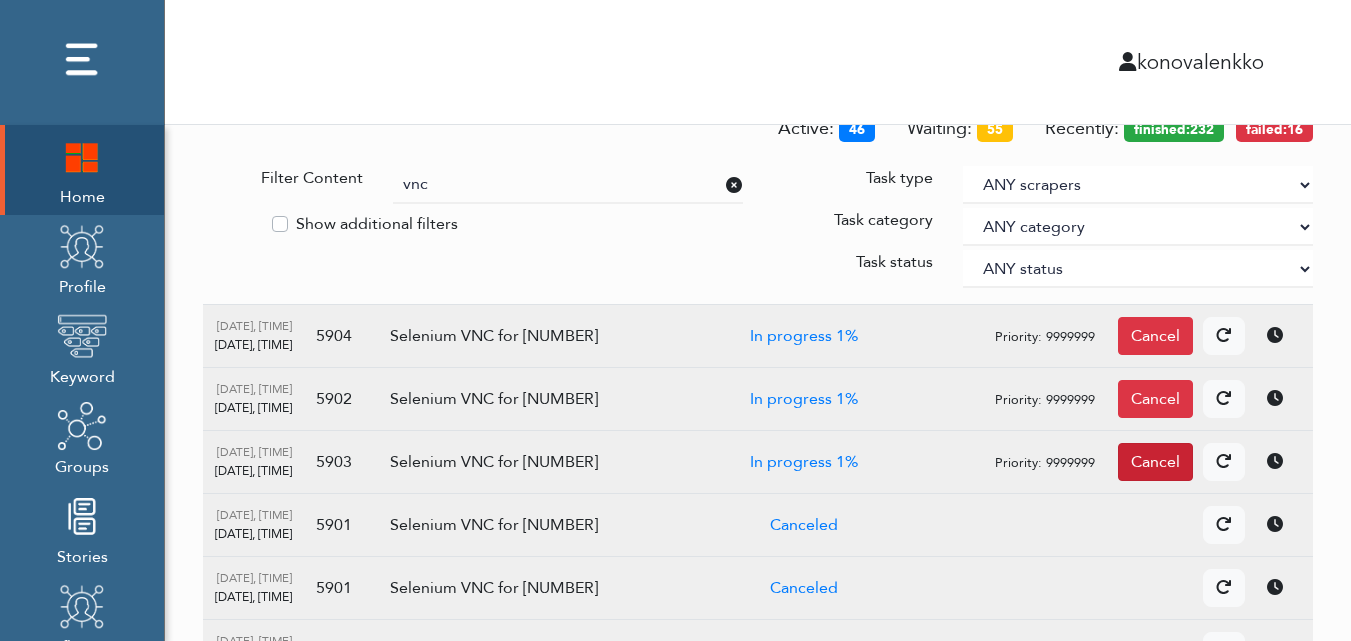 click on "Cancel" at bounding box center (1155, 336) 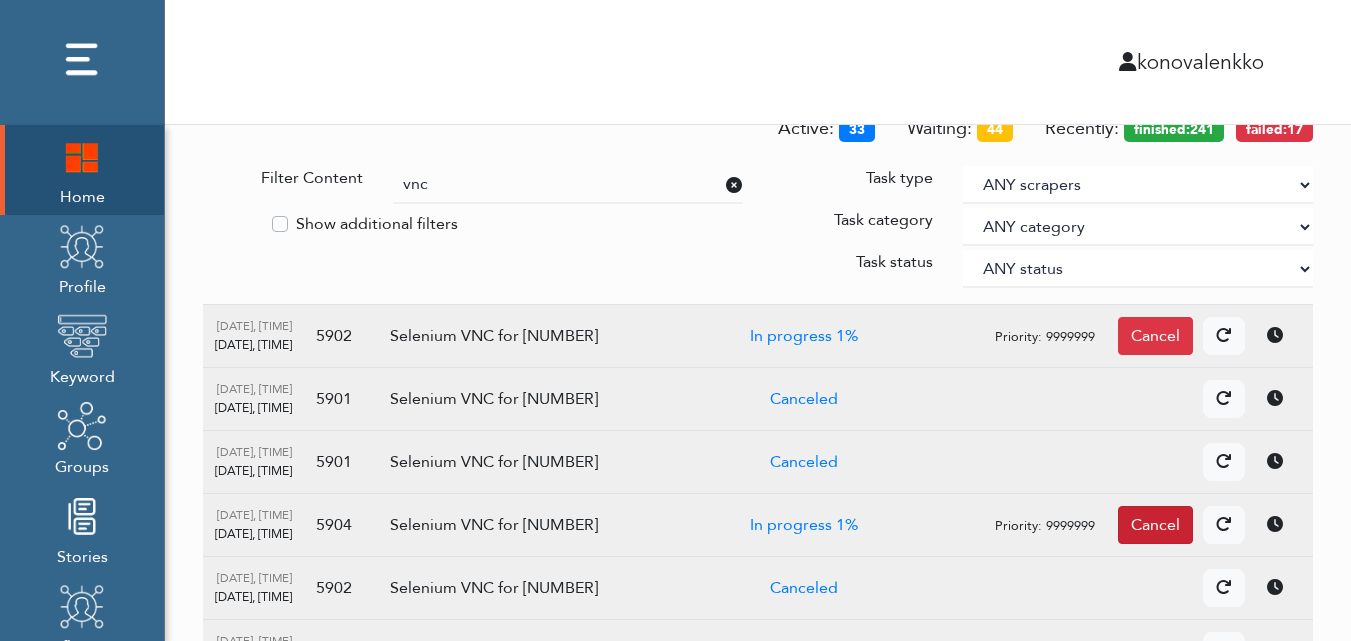 click on "Cancel" at bounding box center [1155, 336] 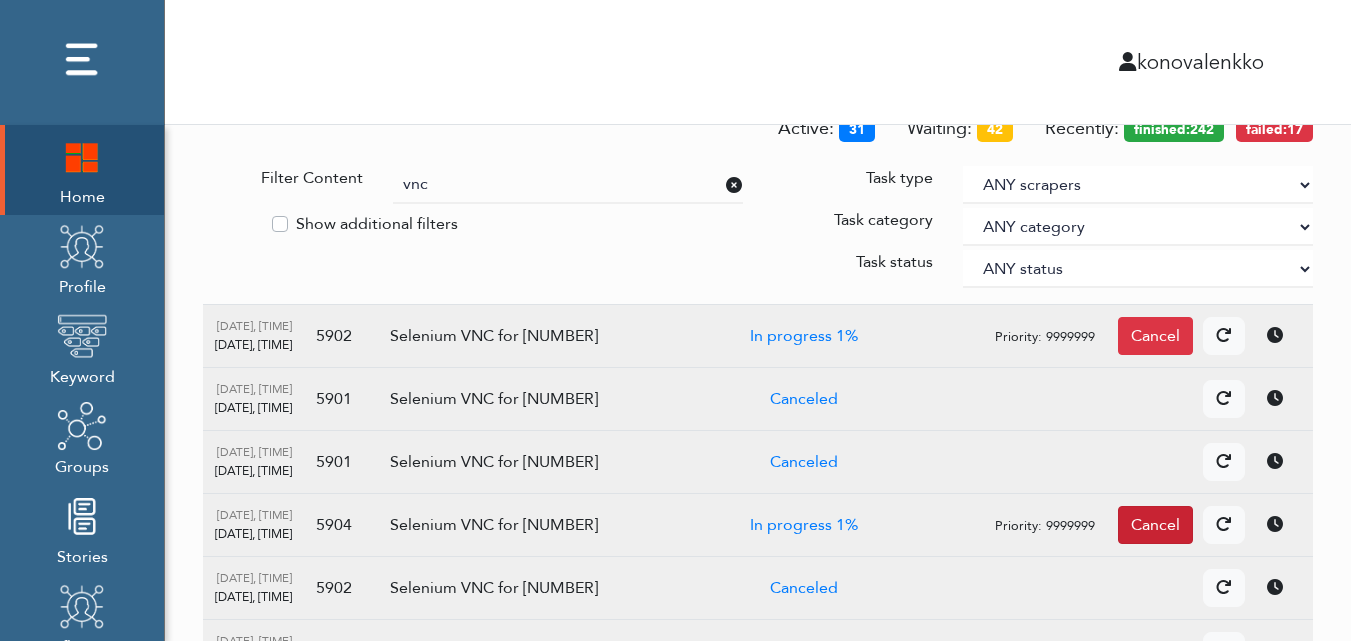 click on "Cancel" at bounding box center (1155, 336) 